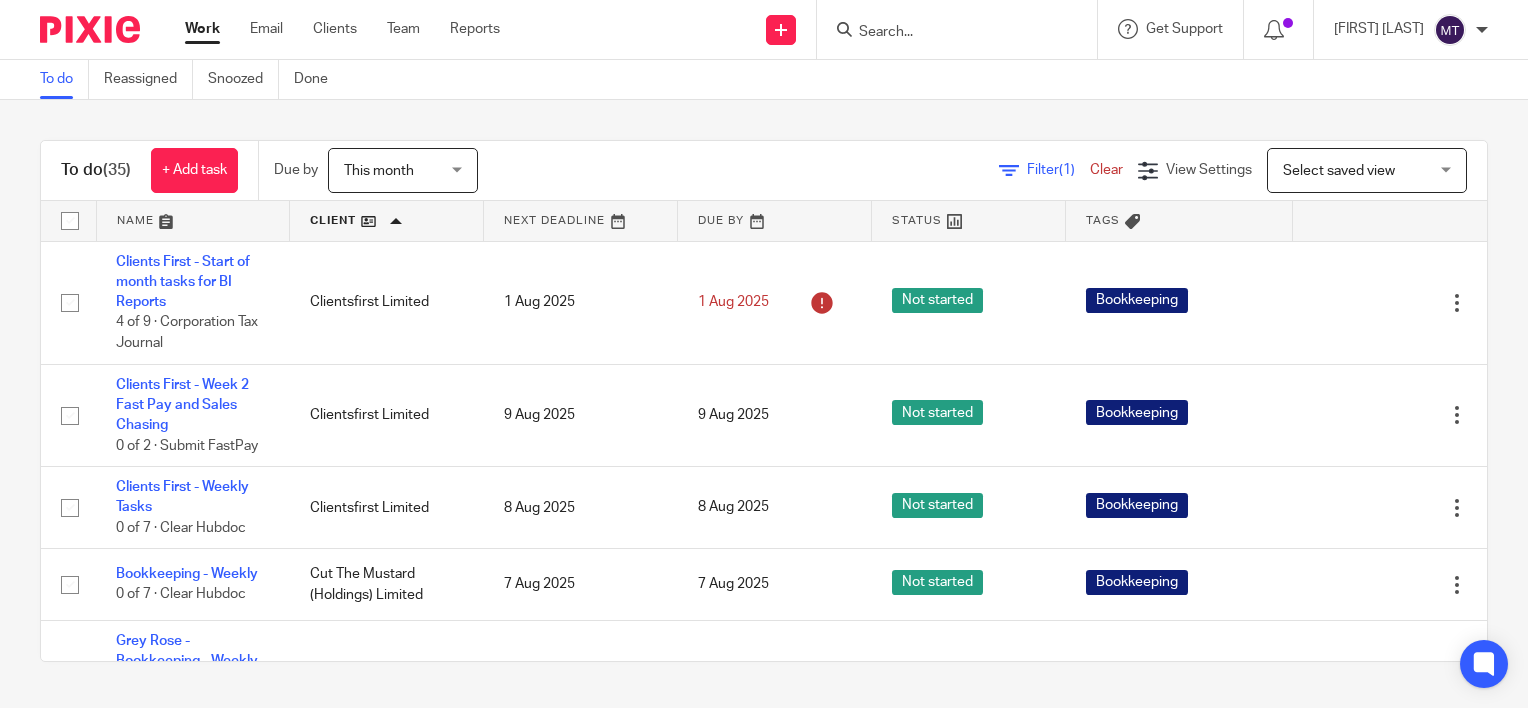 scroll, scrollTop: 0, scrollLeft: 0, axis: both 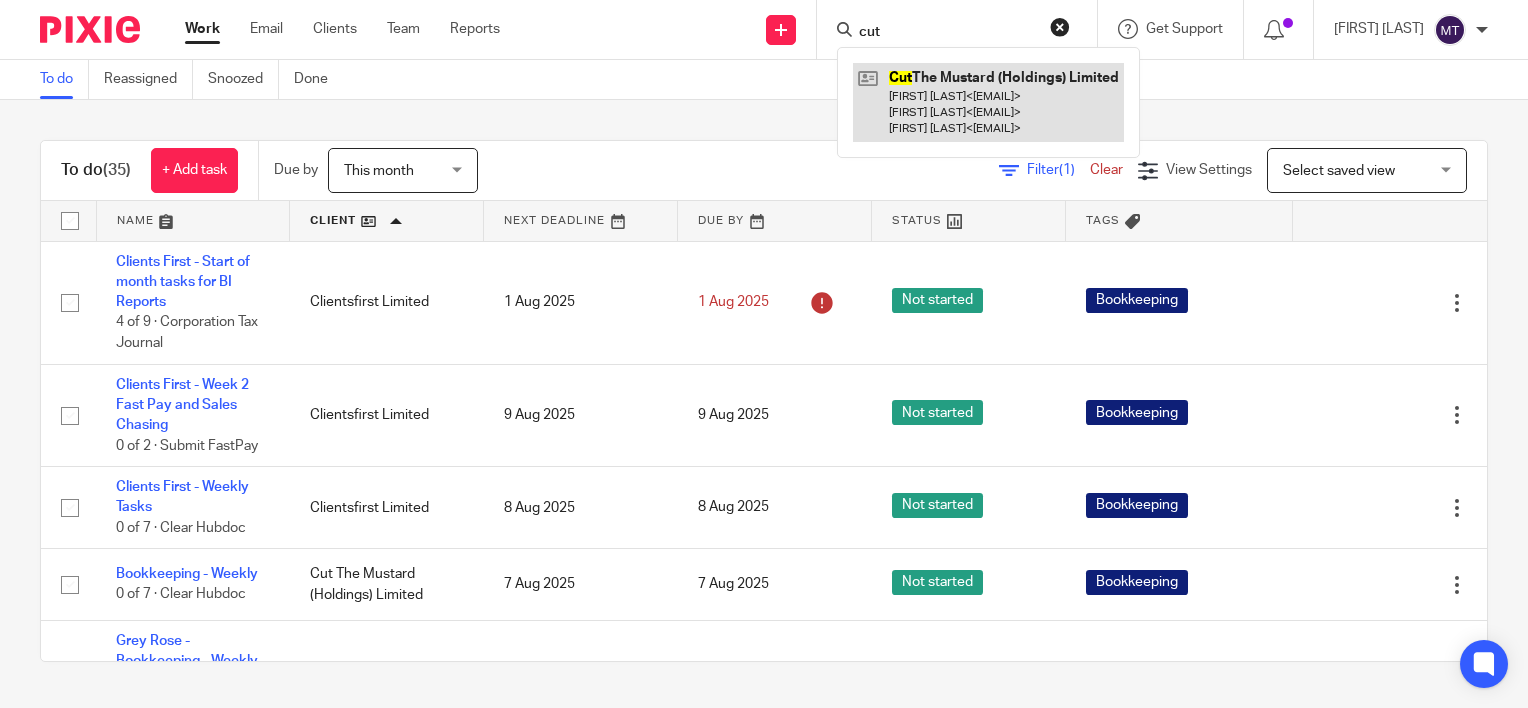 type on "cut" 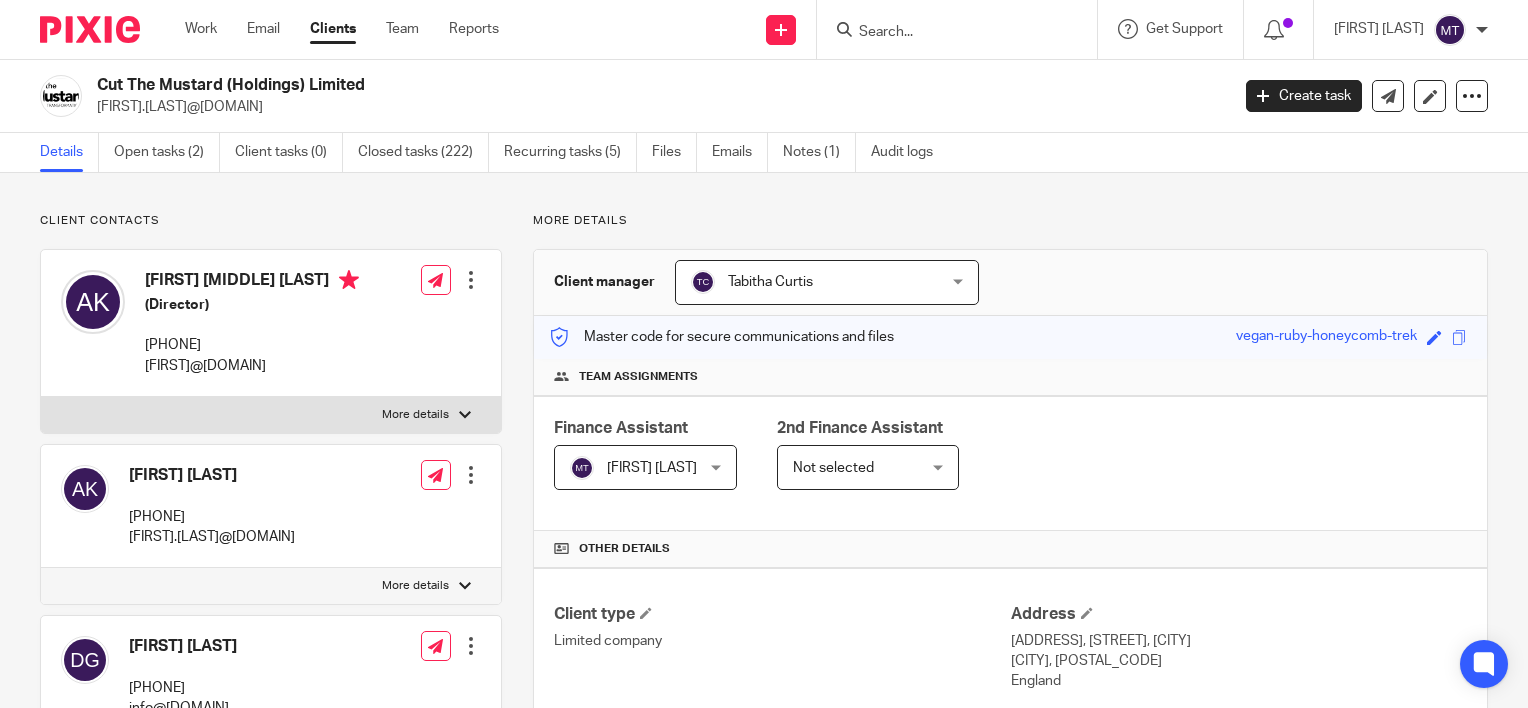 scroll, scrollTop: 0, scrollLeft: 0, axis: both 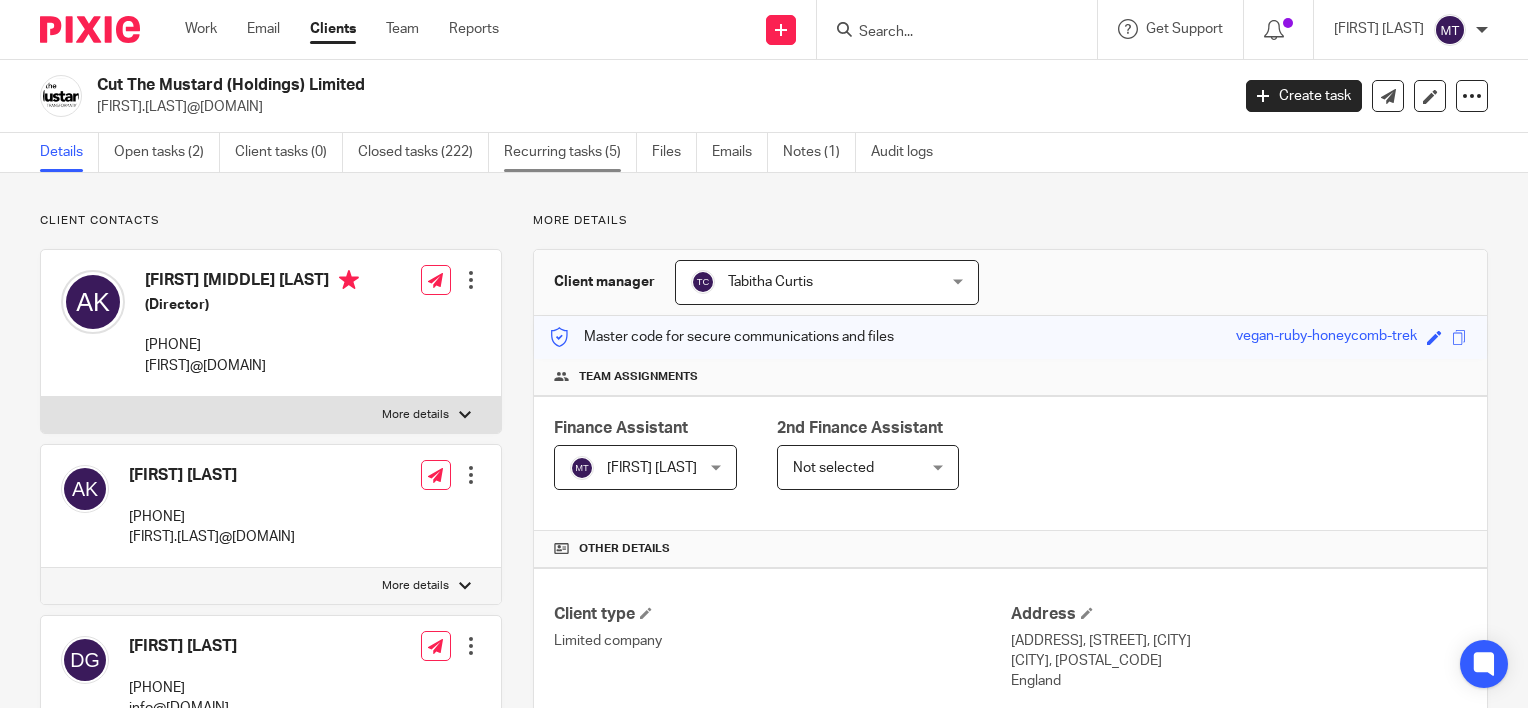 click on "Recurring tasks (5)" at bounding box center (570, 152) 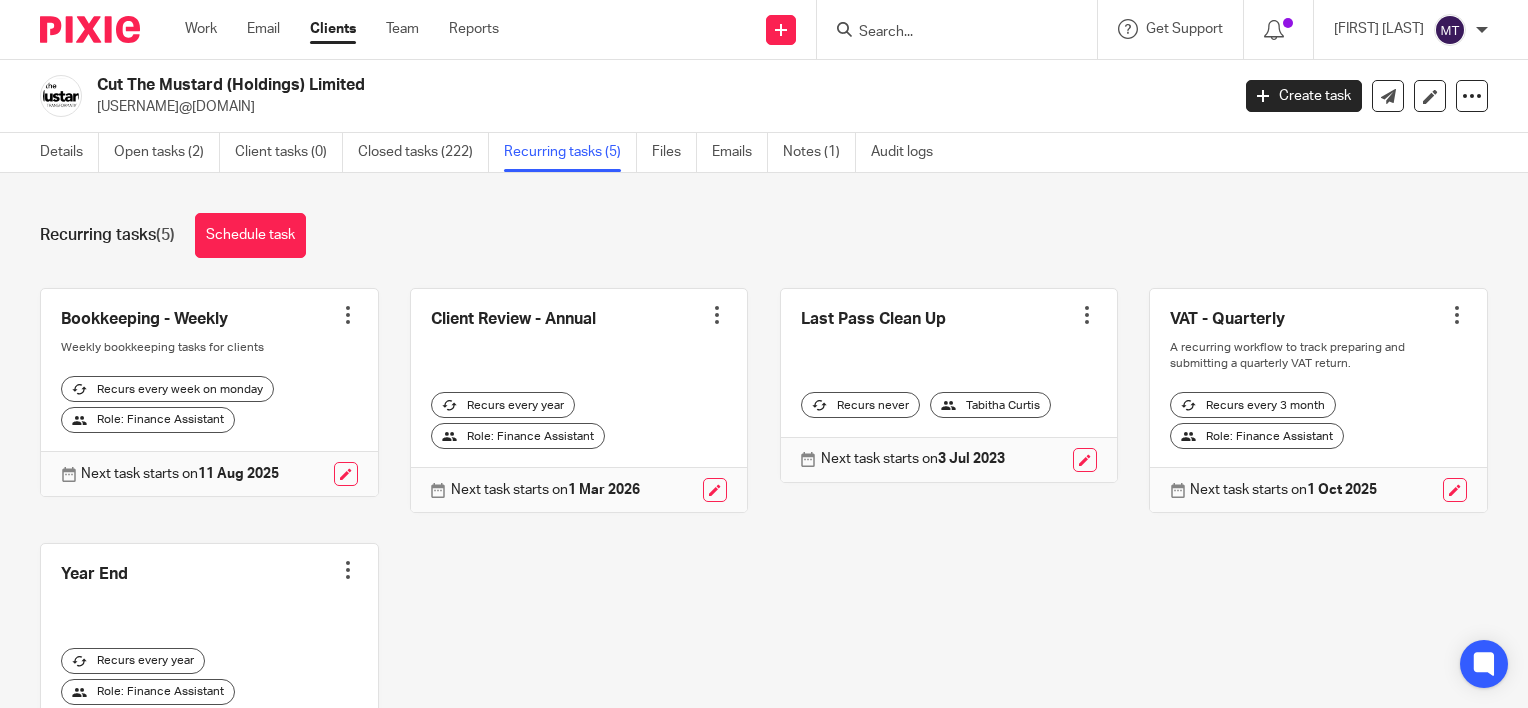 scroll, scrollTop: 0, scrollLeft: 0, axis: both 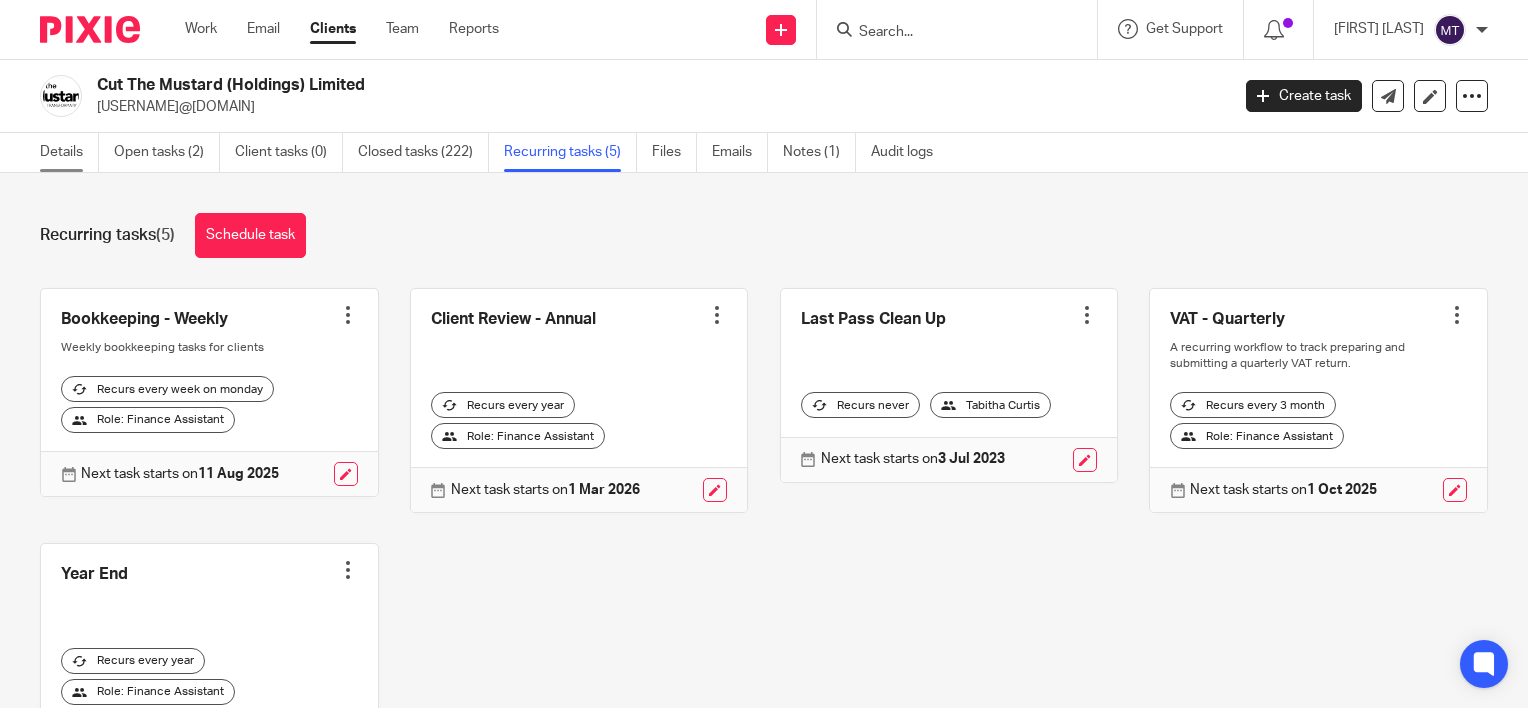 click on "Details" at bounding box center (69, 152) 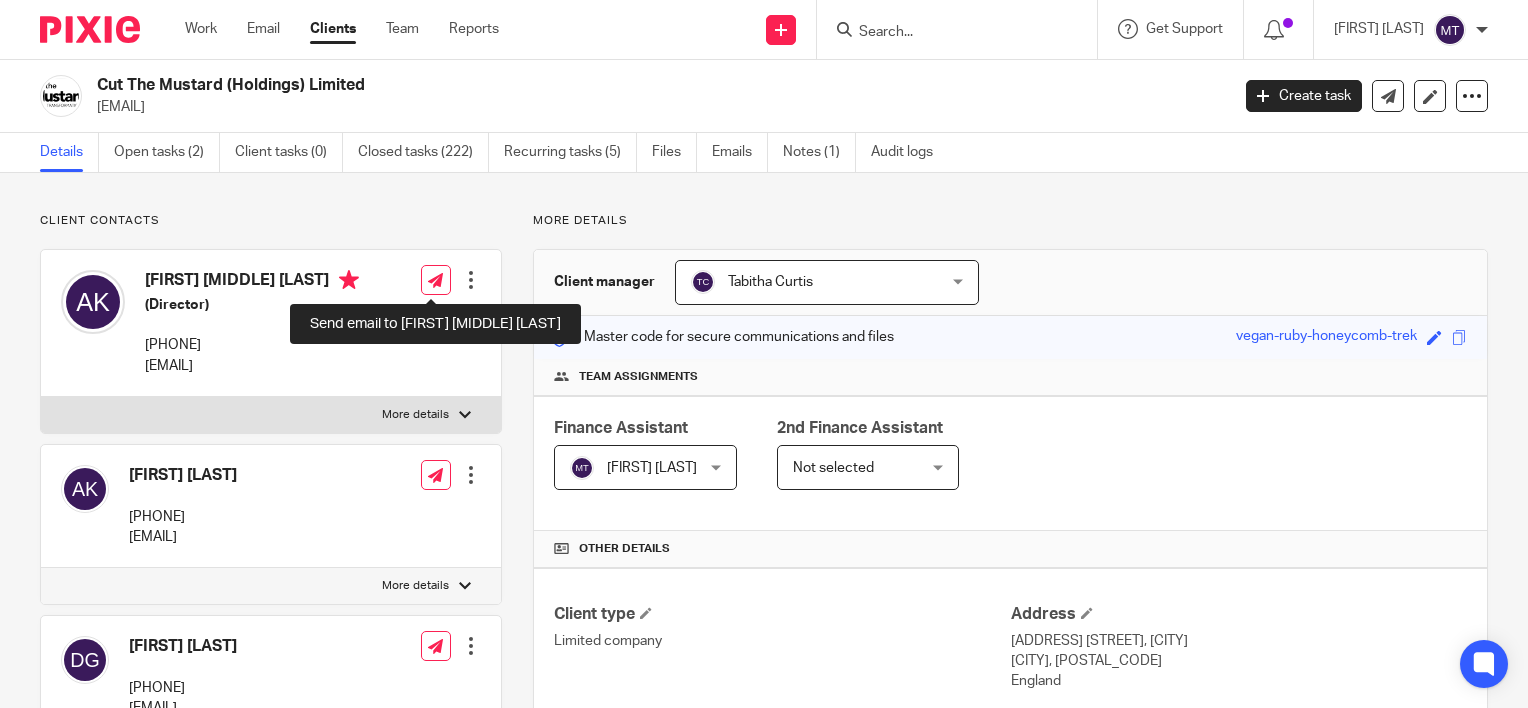 scroll, scrollTop: 0, scrollLeft: 0, axis: both 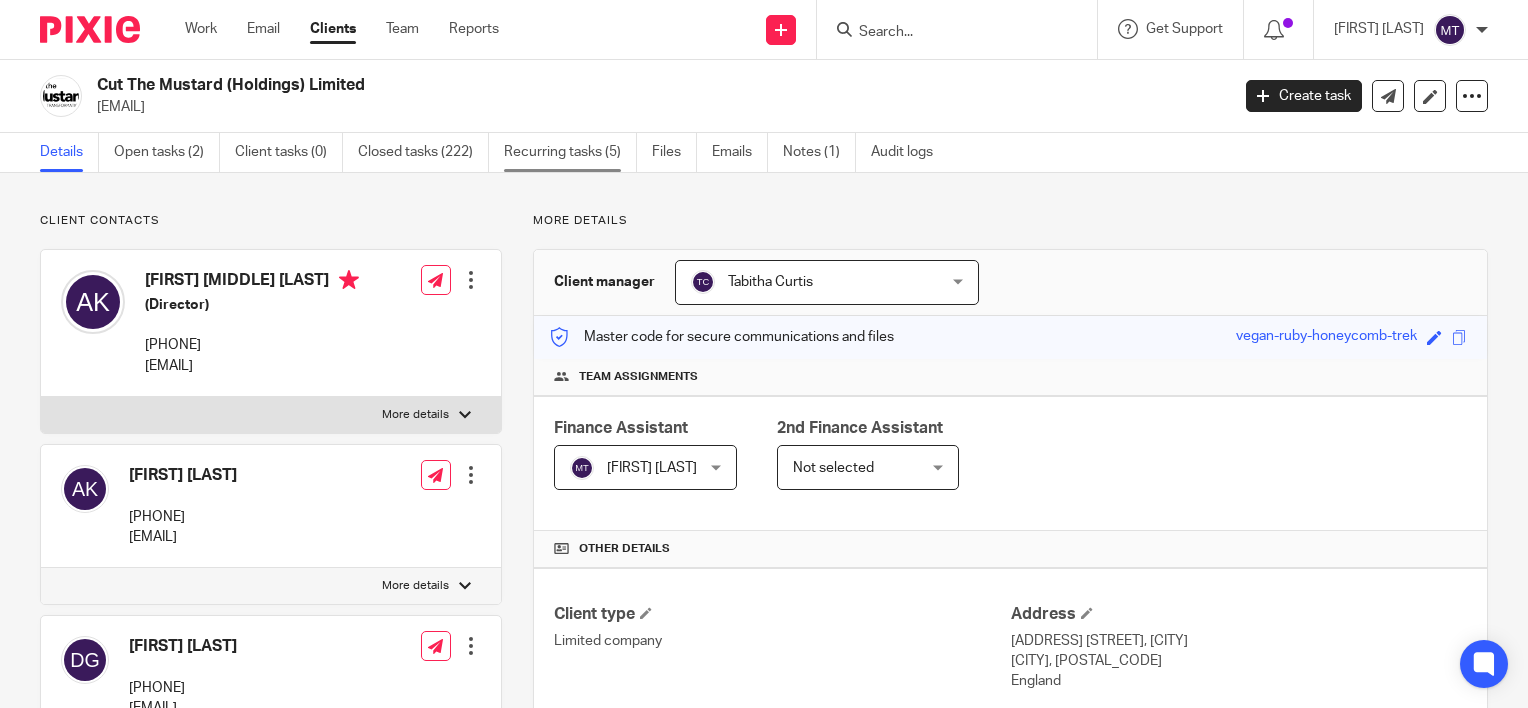 click on "Recurring tasks (5)" at bounding box center [570, 152] 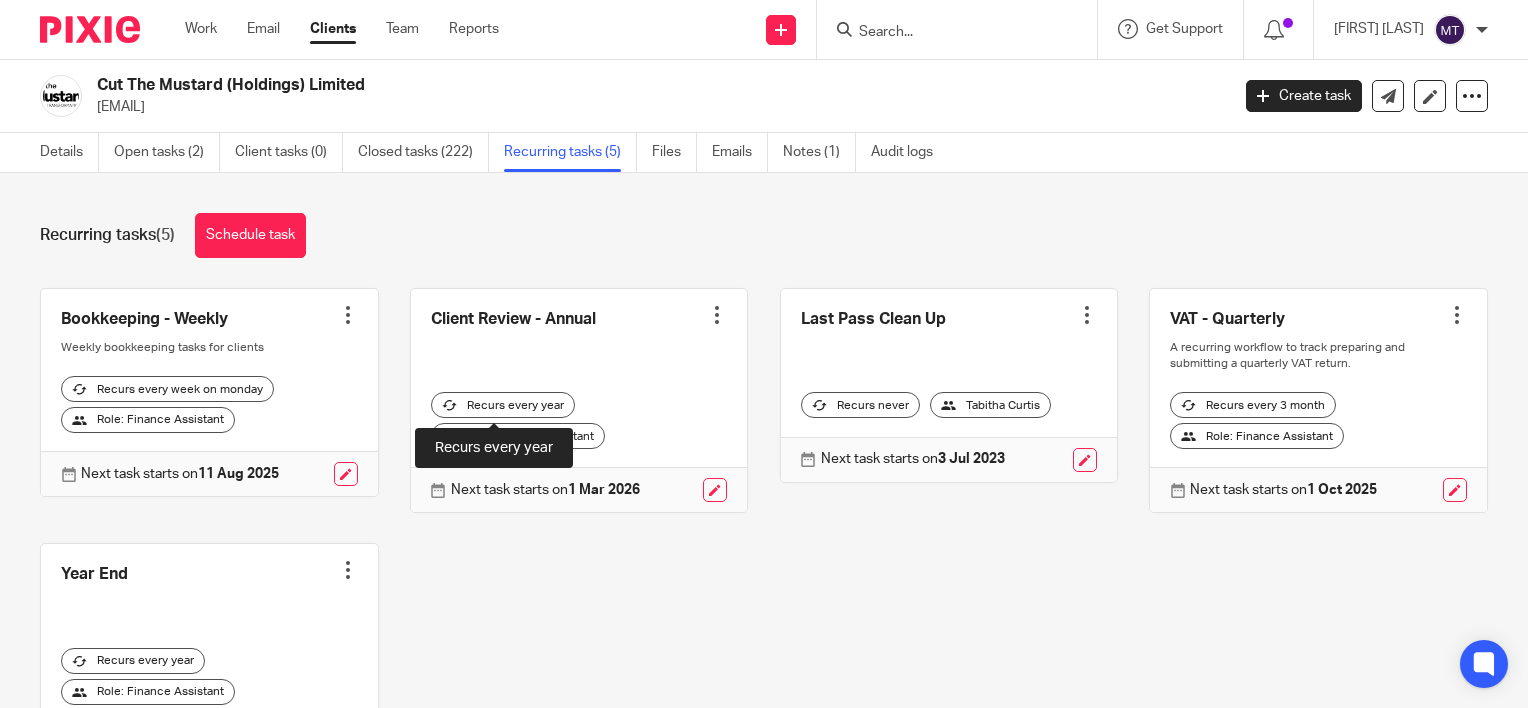 scroll, scrollTop: 0, scrollLeft: 0, axis: both 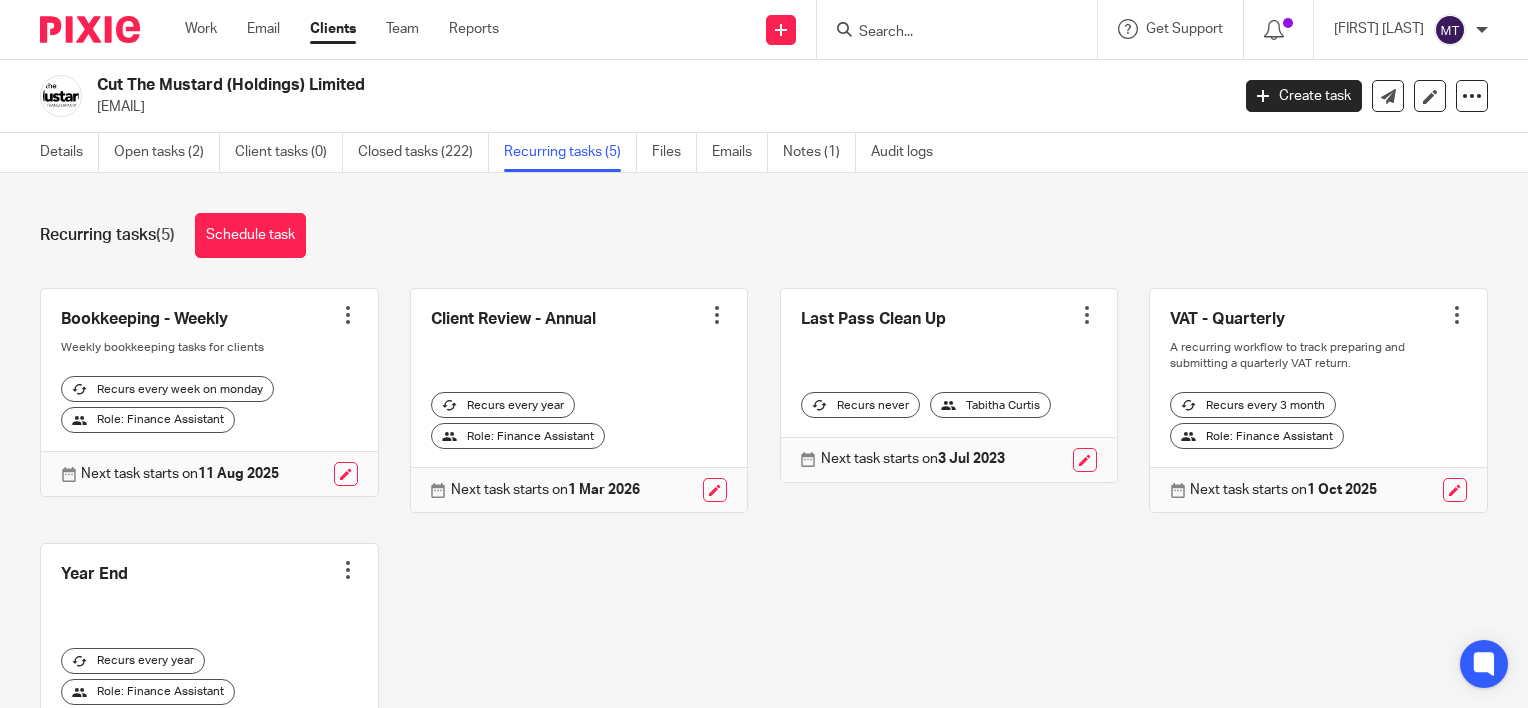 click at bounding box center [947, 33] 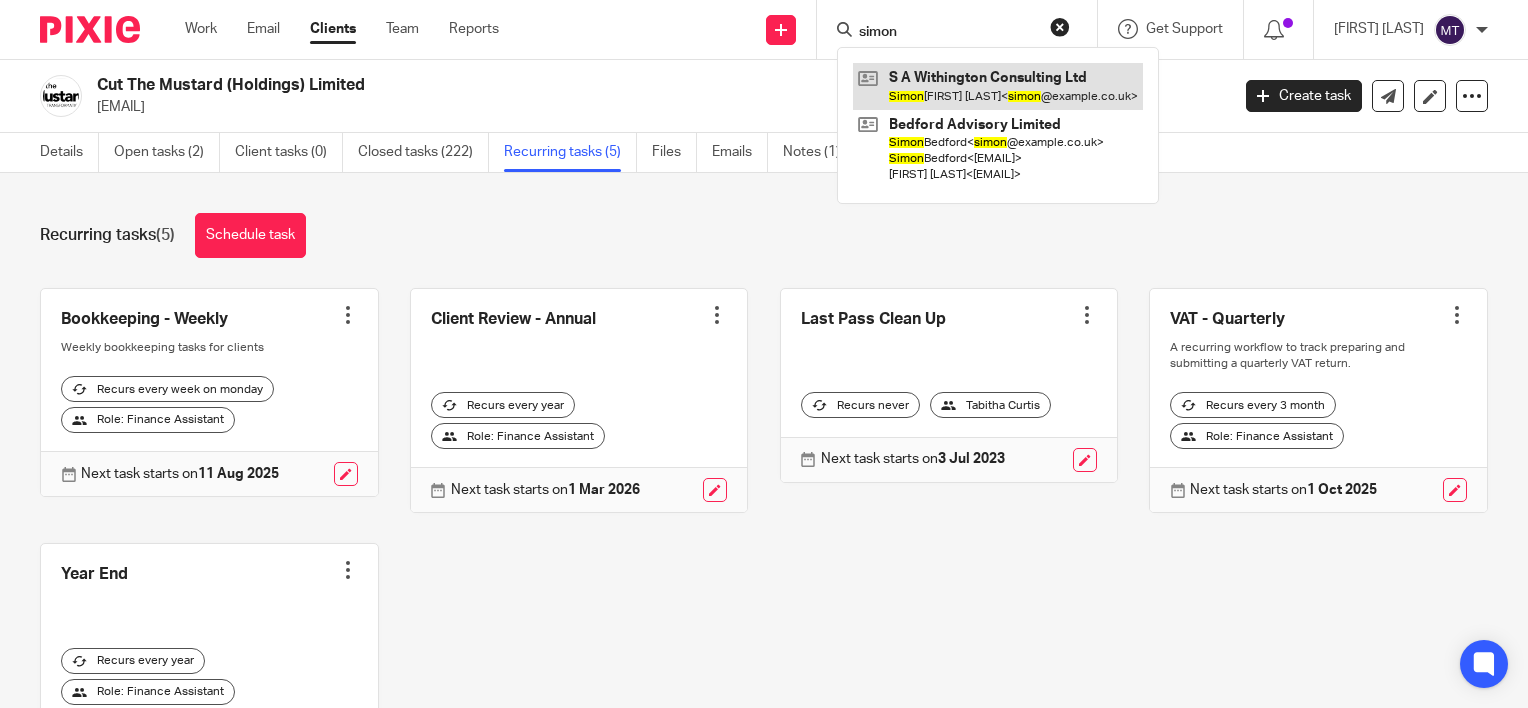 type on "simon" 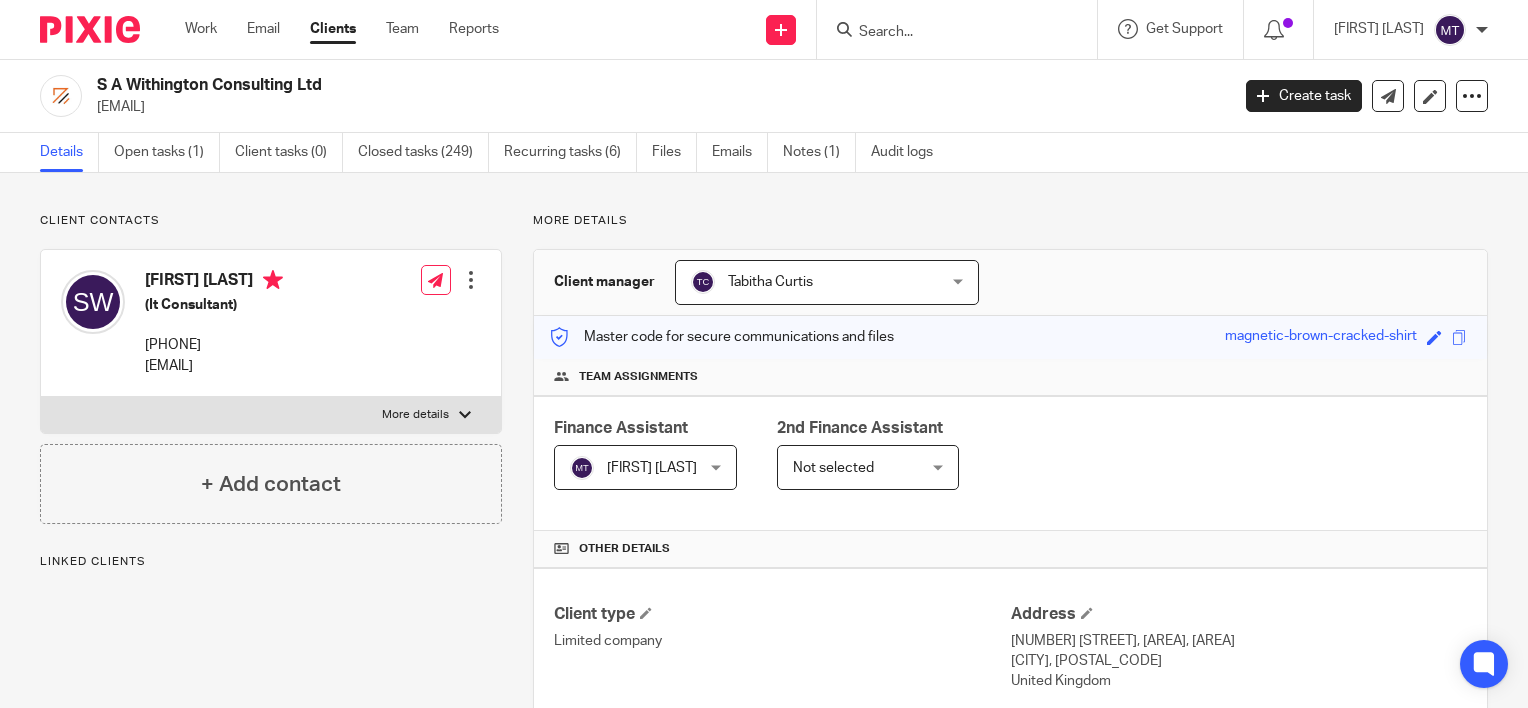 scroll, scrollTop: 0, scrollLeft: 0, axis: both 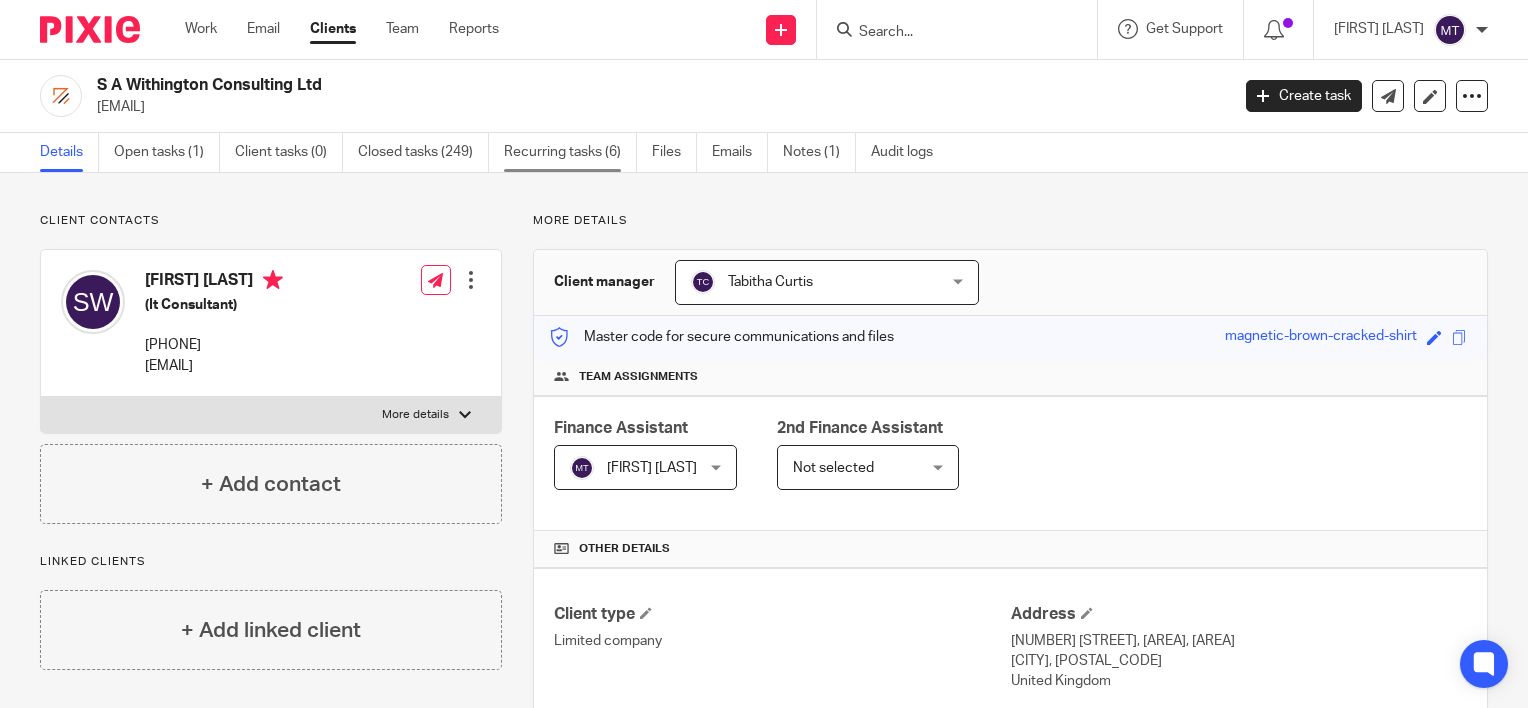 click on "Recurring tasks (6)" at bounding box center [570, 152] 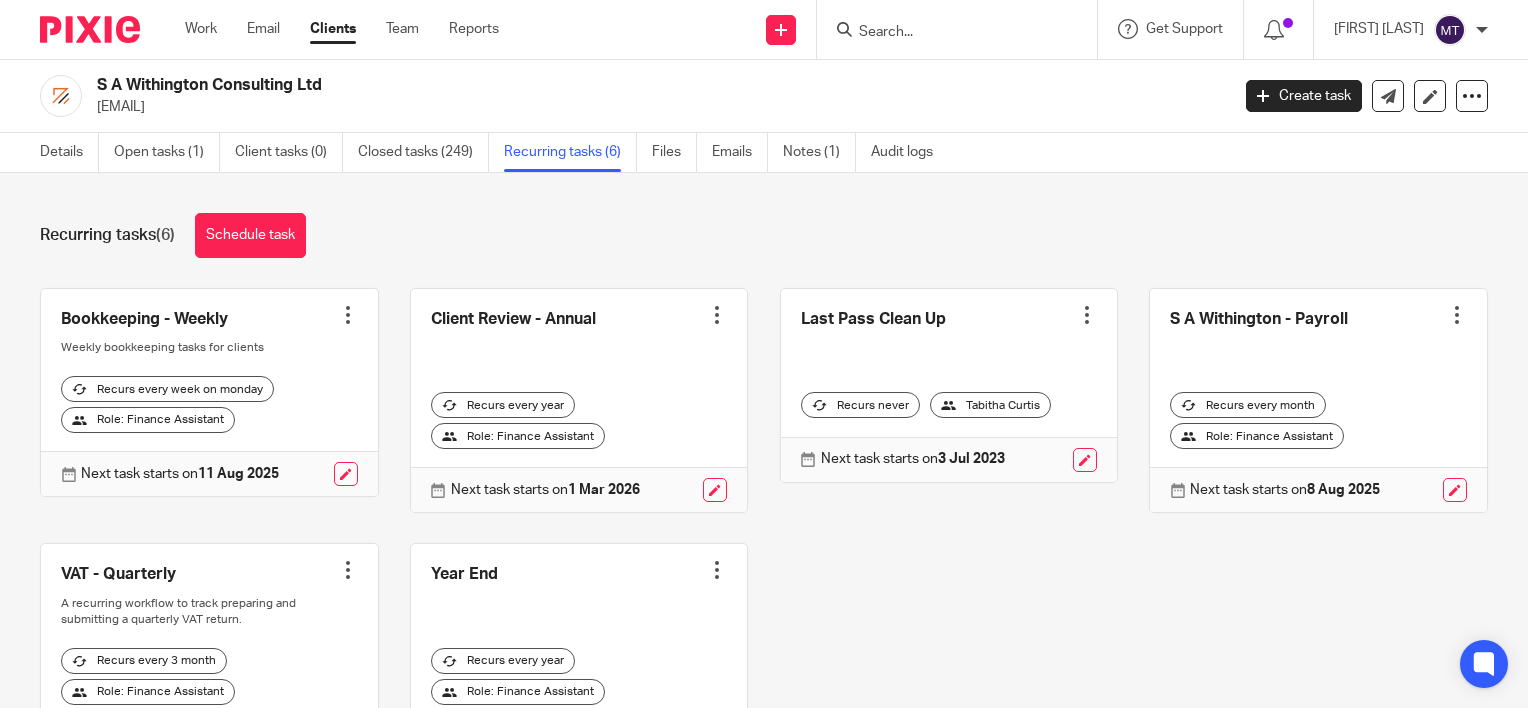 scroll, scrollTop: 0, scrollLeft: 0, axis: both 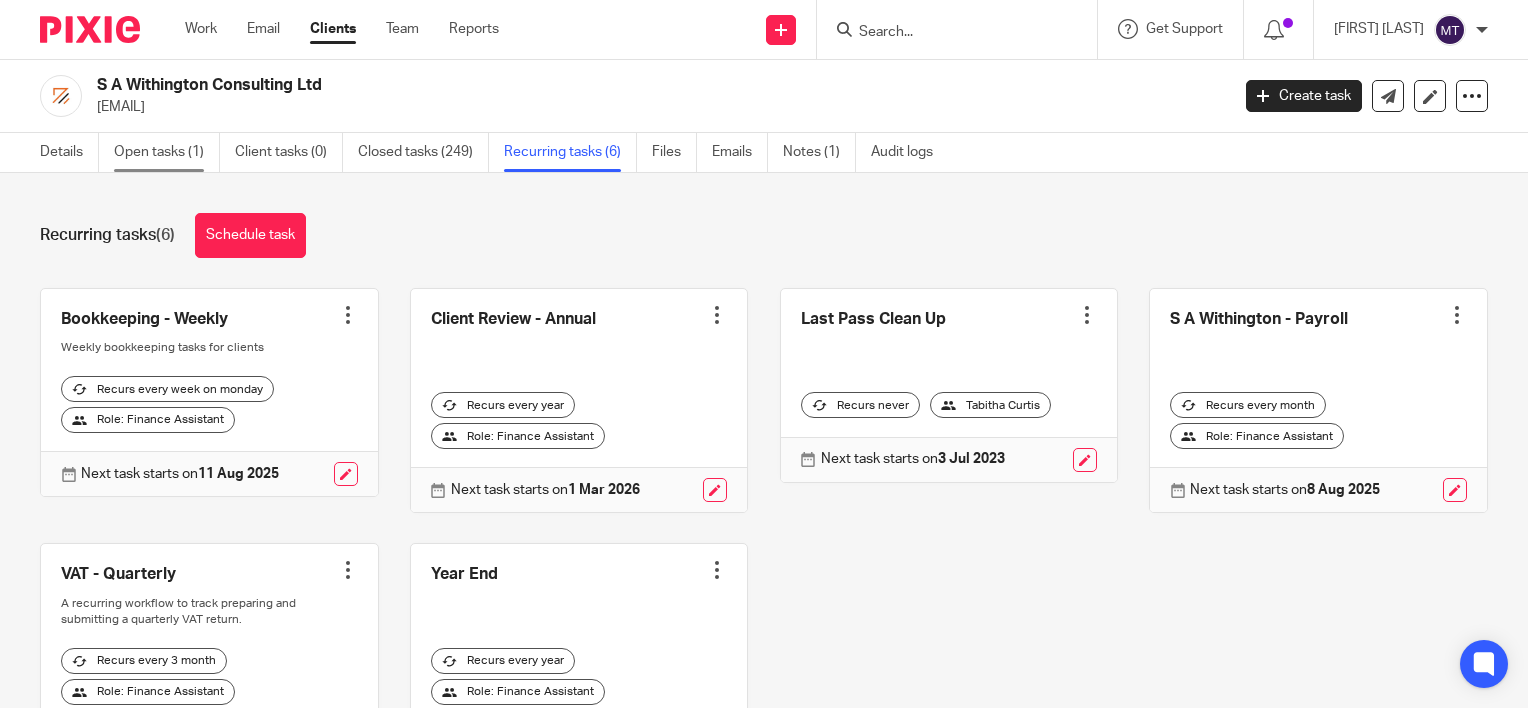 click on "Open tasks (1)" at bounding box center (167, 152) 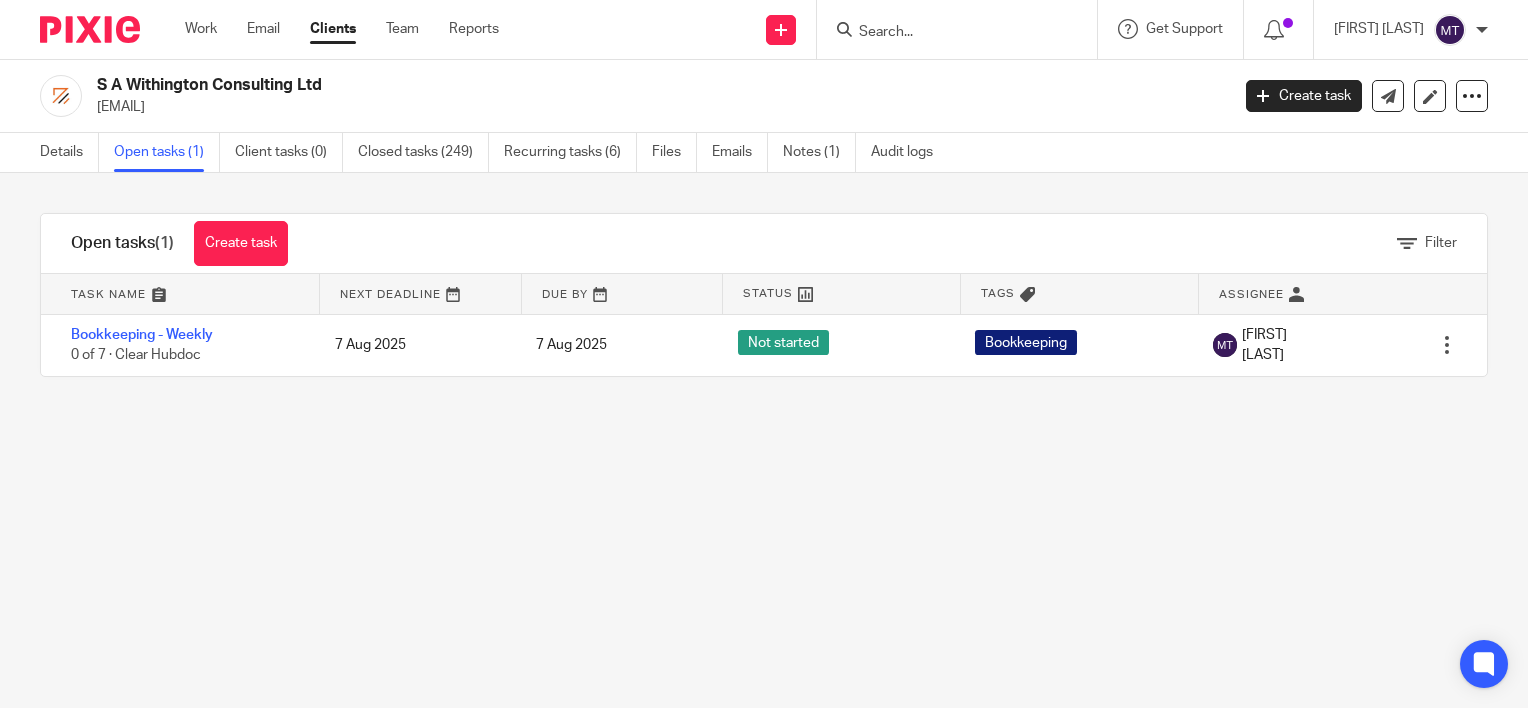 scroll, scrollTop: 0, scrollLeft: 0, axis: both 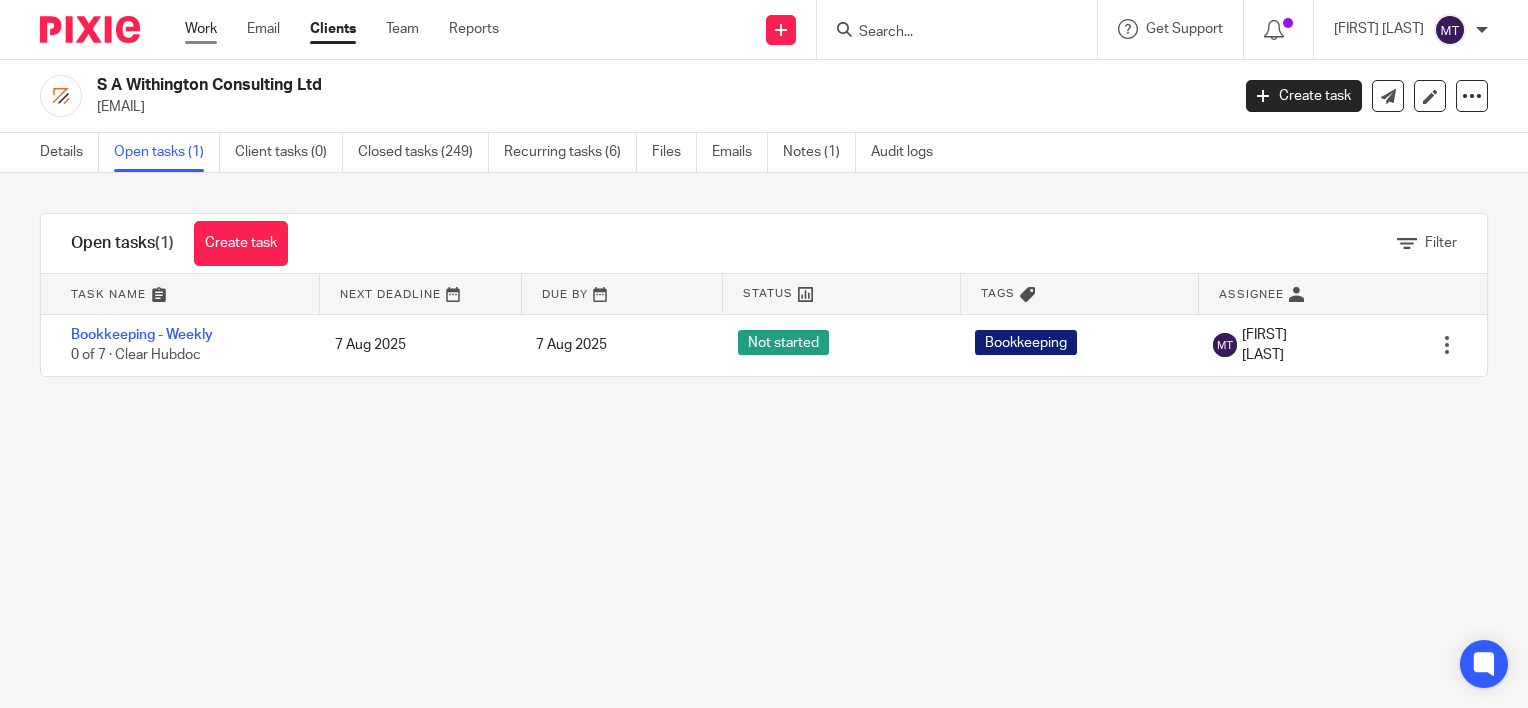 click on "Work" at bounding box center (201, 29) 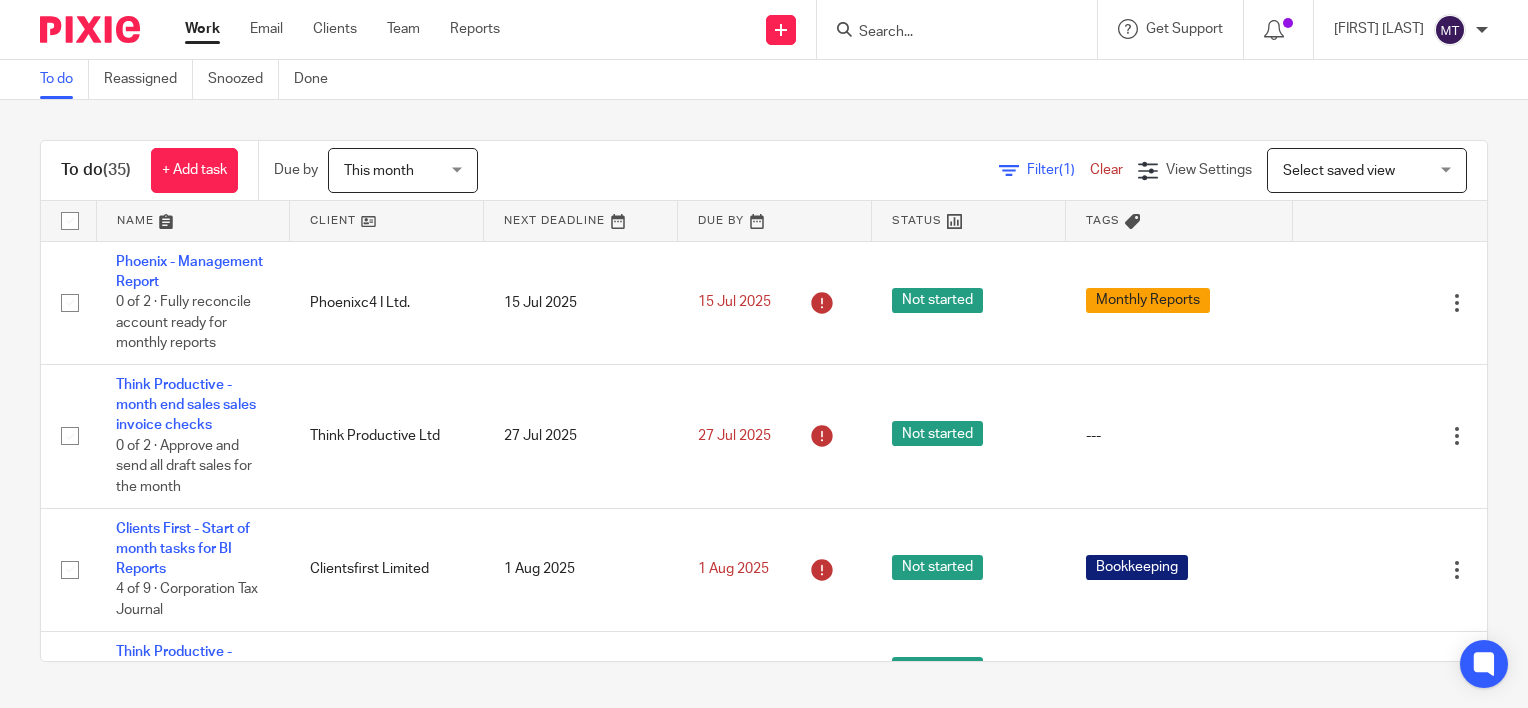 scroll, scrollTop: 0, scrollLeft: 0, axis: both 